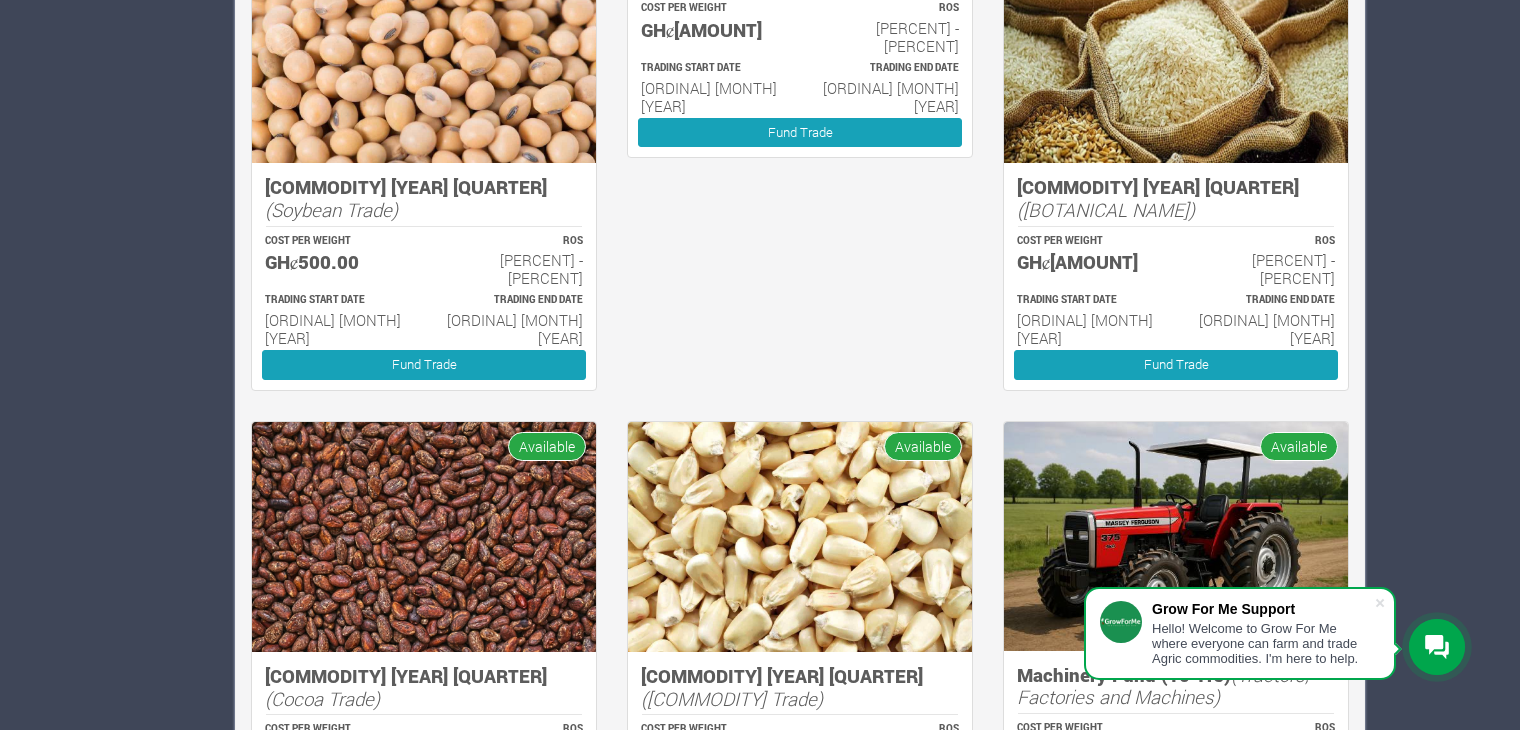 scroll, scrollTop: 0, scrollLeft: 0, axis: both 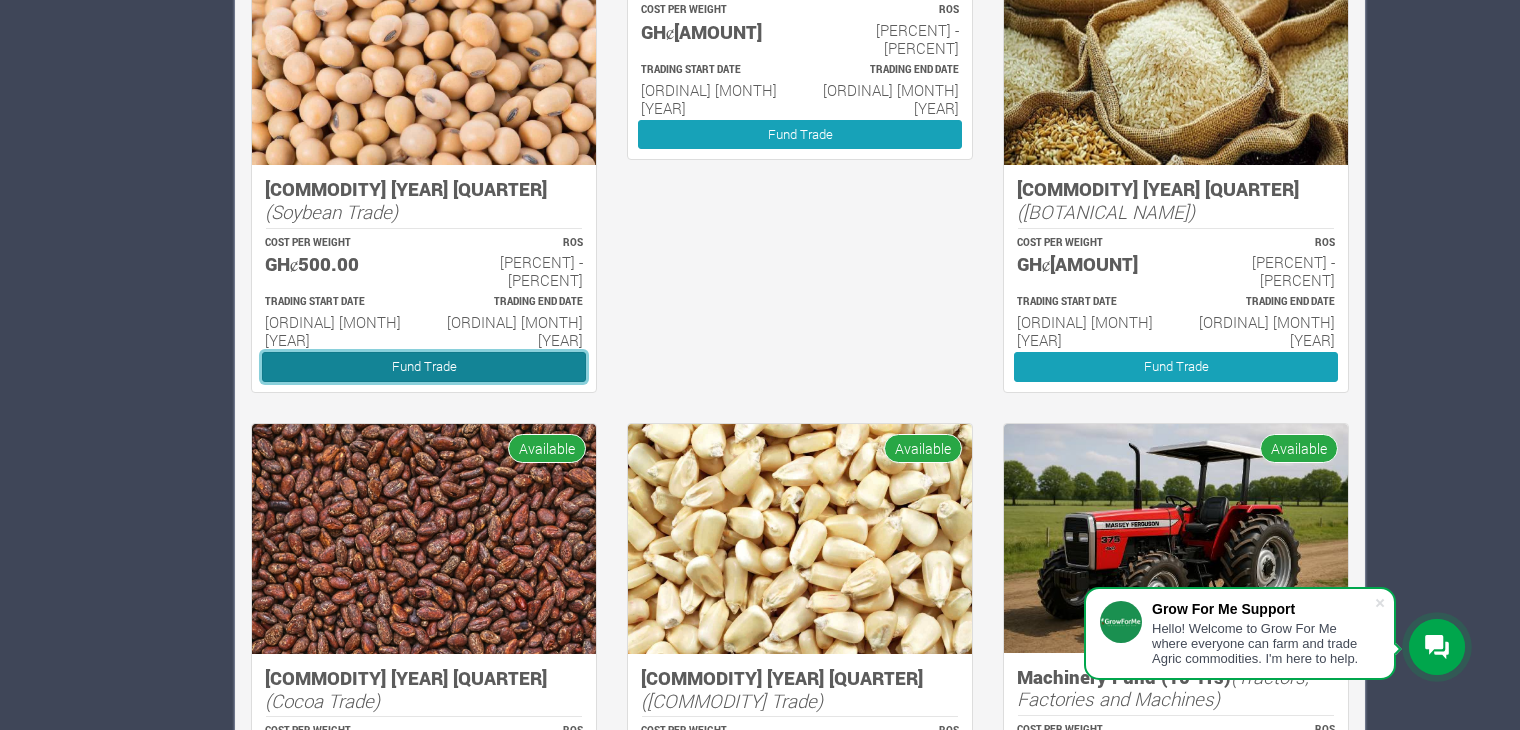 click on "Fund Trade" at bounding box center [424, 366] 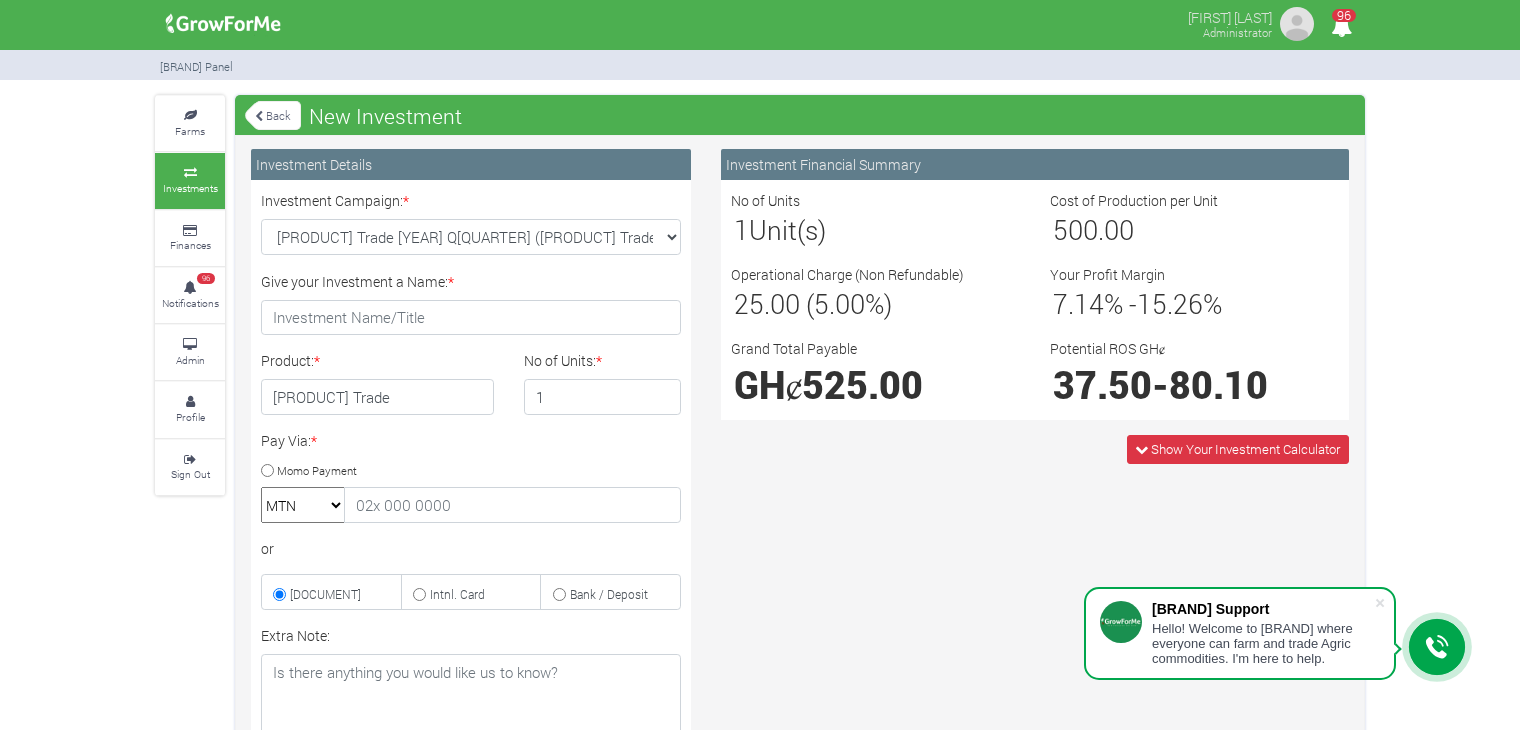 scroll, scrollTop: 0, scrollLeft: 0, axis: both 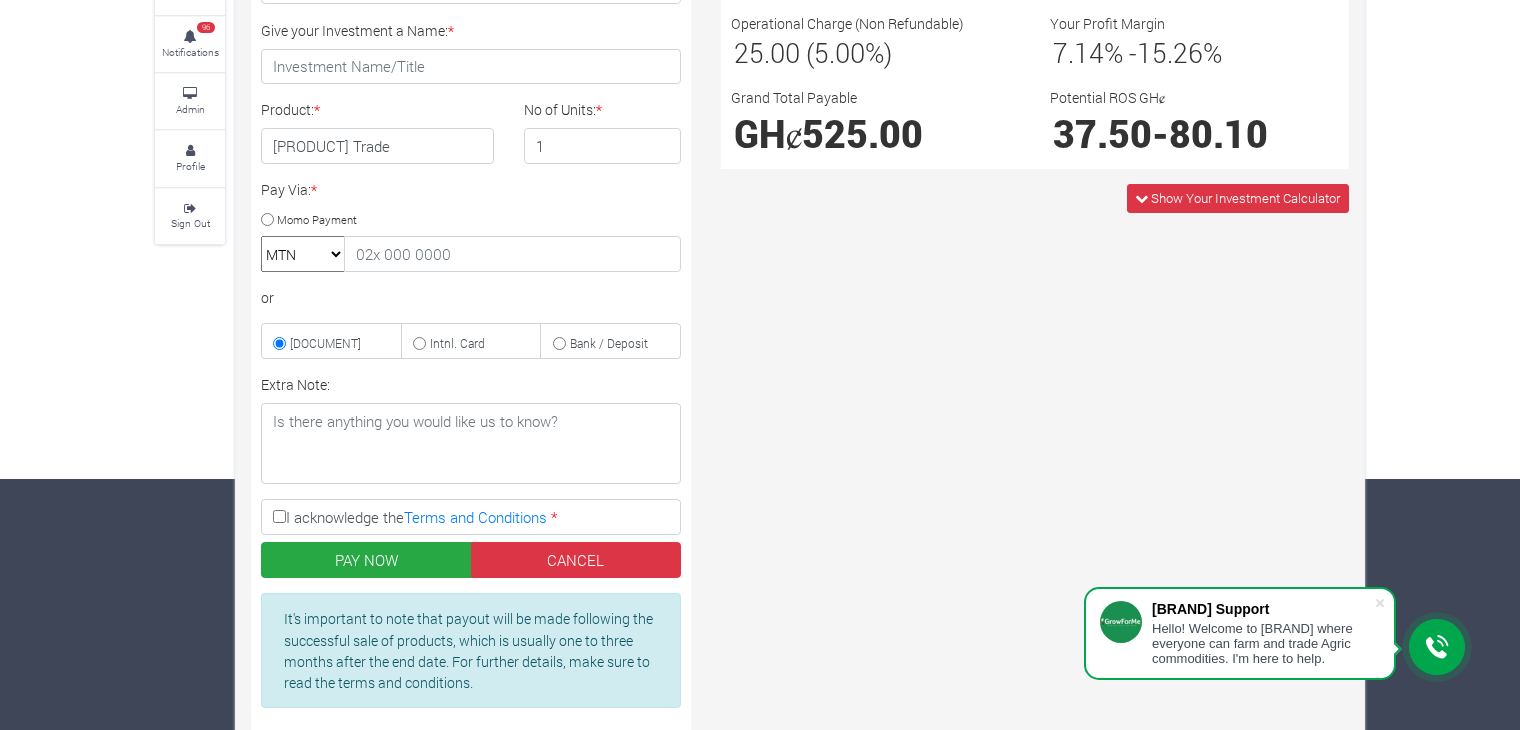 click on "I acknowledge the Terms and Conditions *" at bounding box center [279, 516] 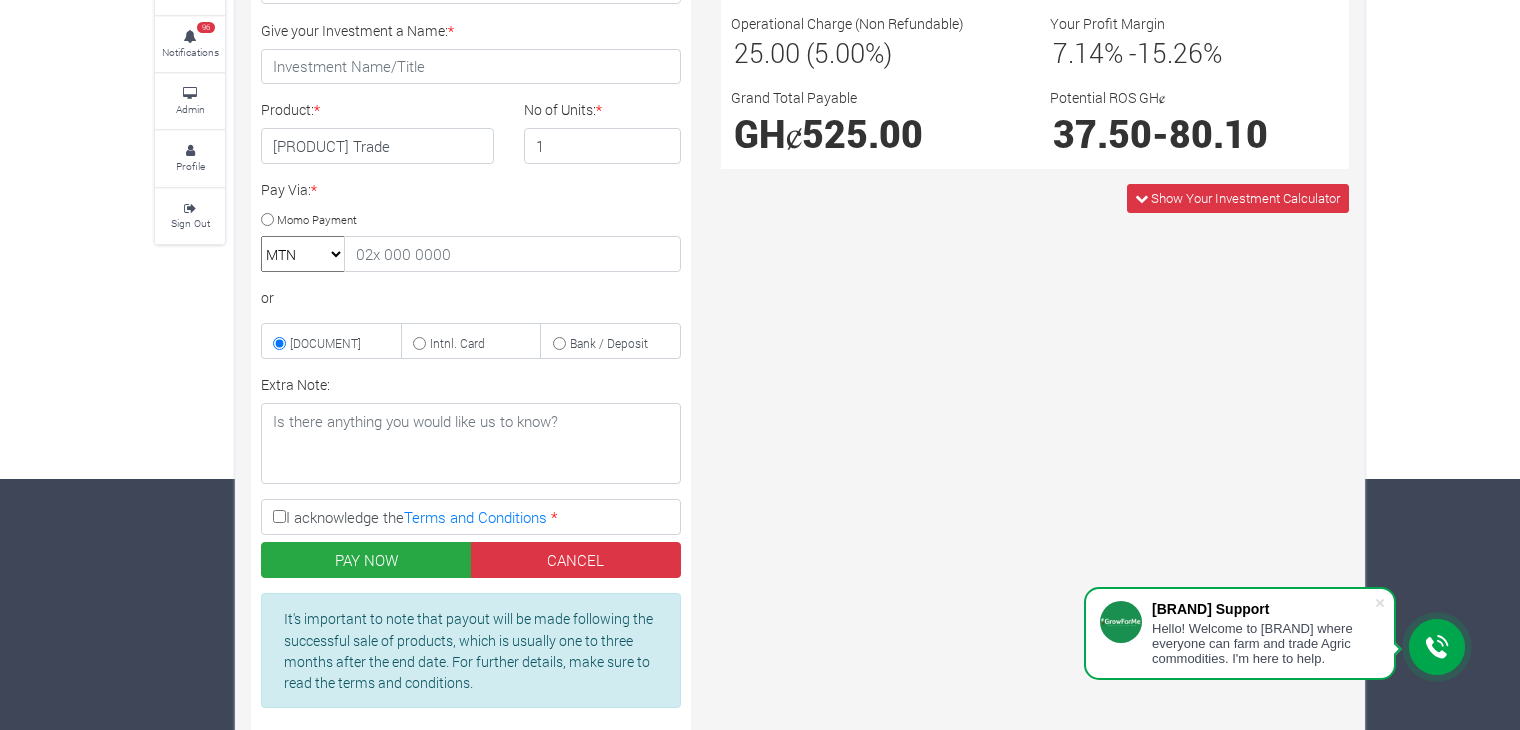 checkbox on "true" 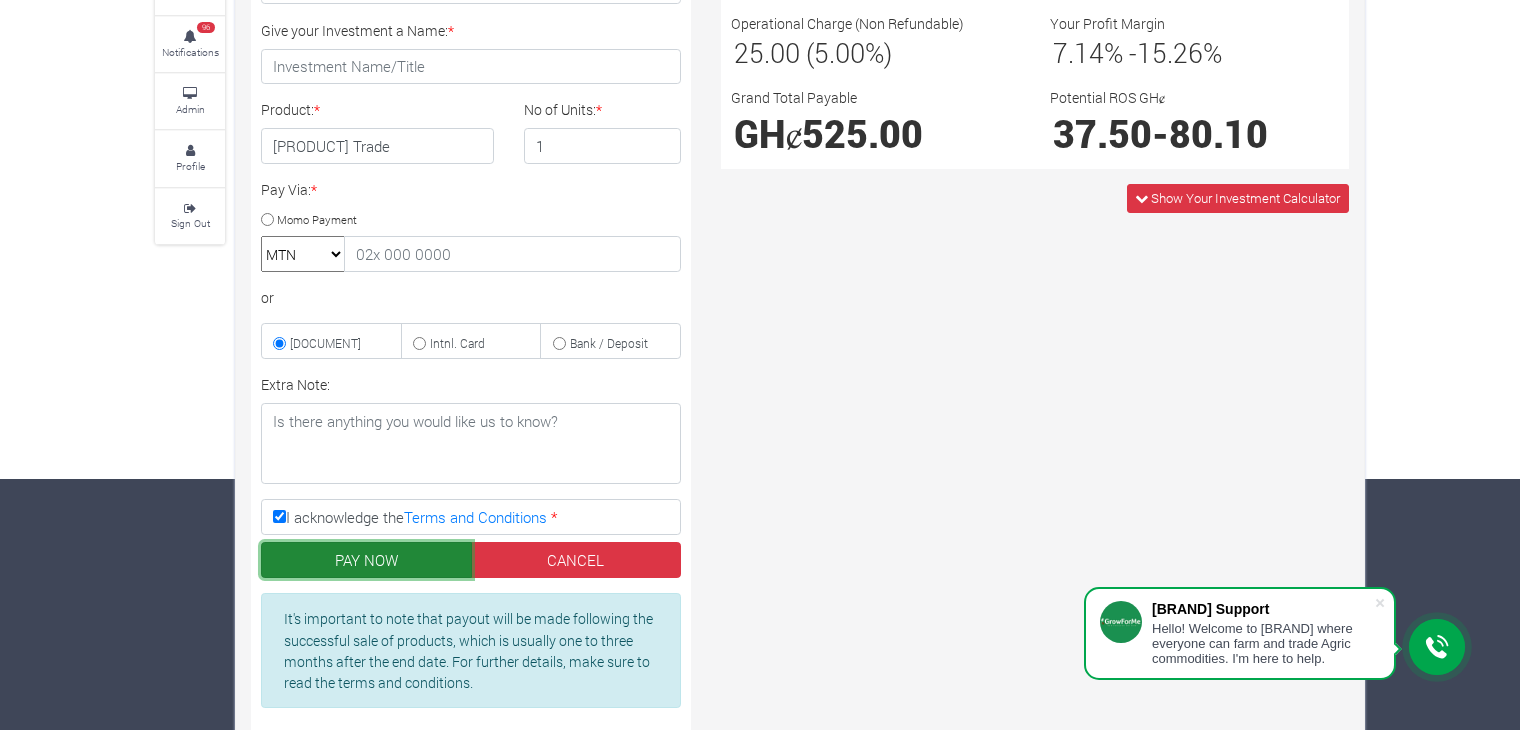 click on "PAY NOW" at bounding box center (366, 560) 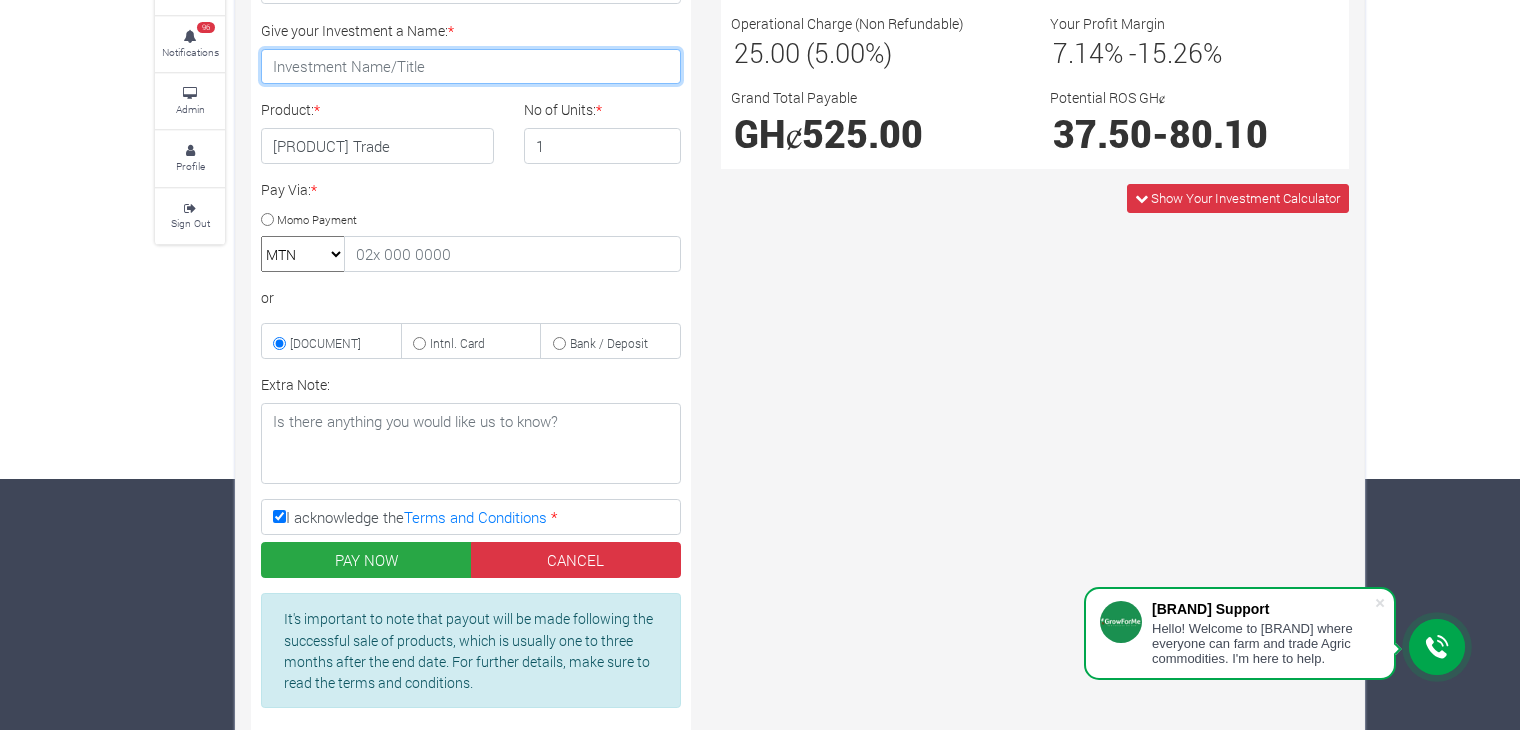 click on "Give your Investment a Name:  *" at bounding box center (471, 67) 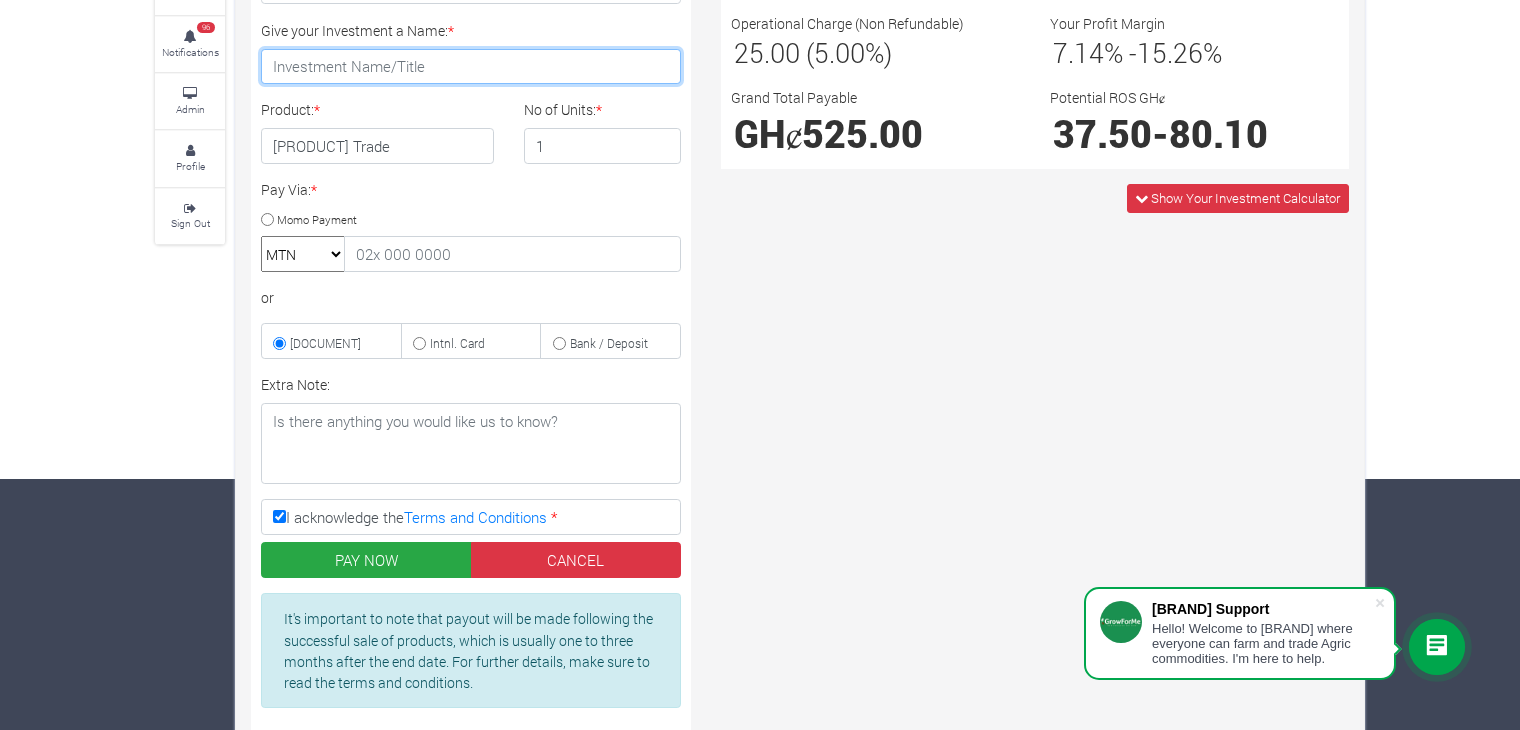 type on "[USERNAME]" 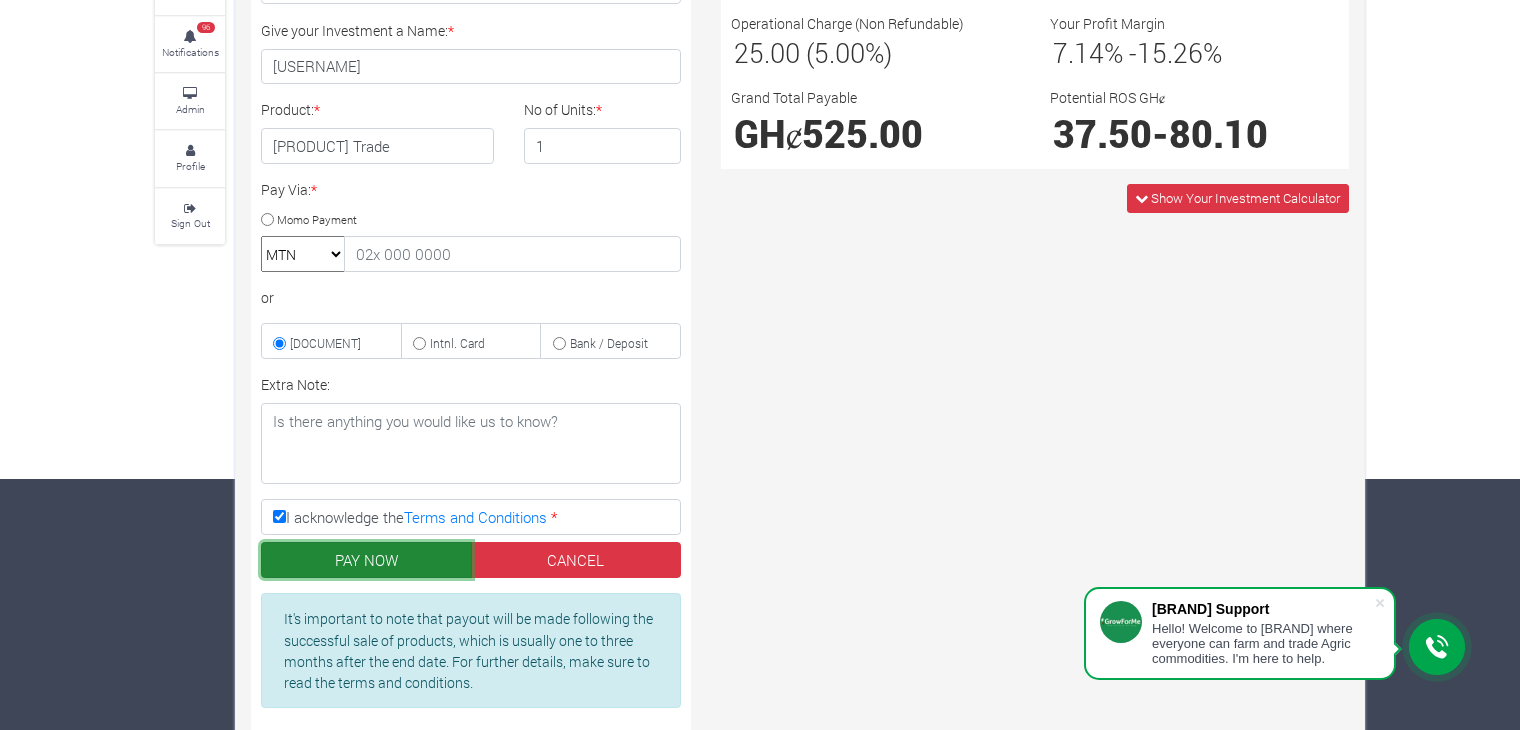 click on "PAY NOW" at bounding box center (366, 560) 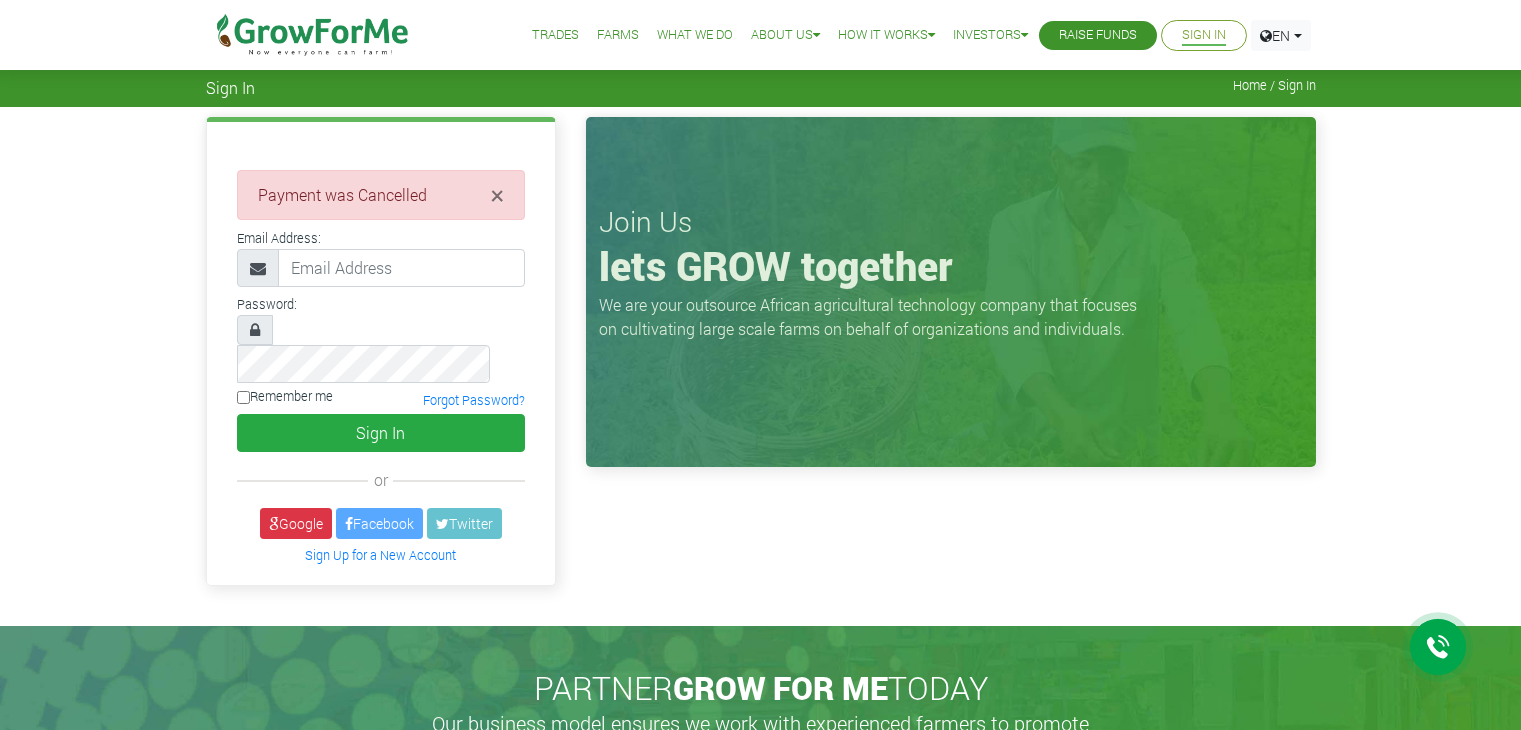 scroll, scrollTop: 0, scrollLeft: 0, axis: both 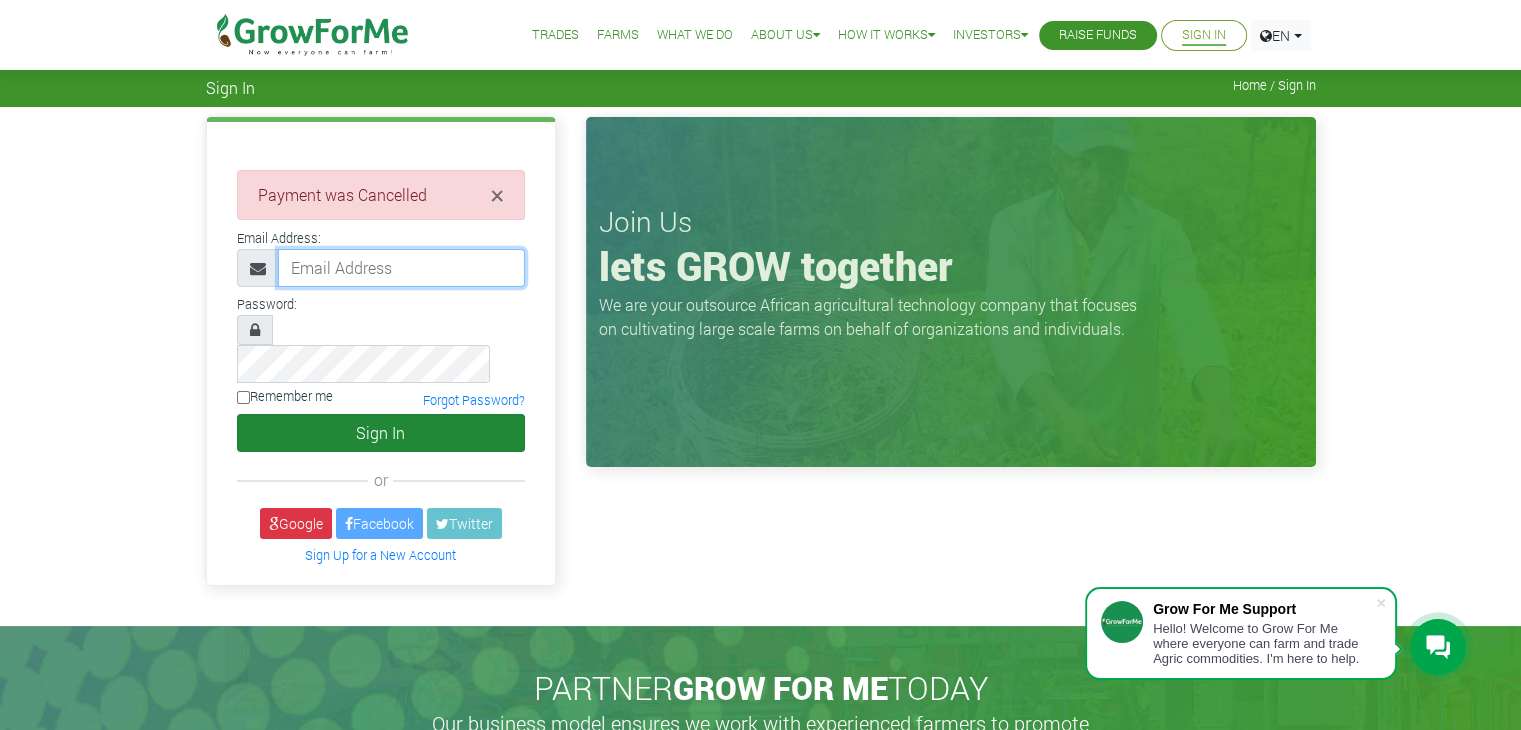 type on "sarahshavonda@gmail.com" 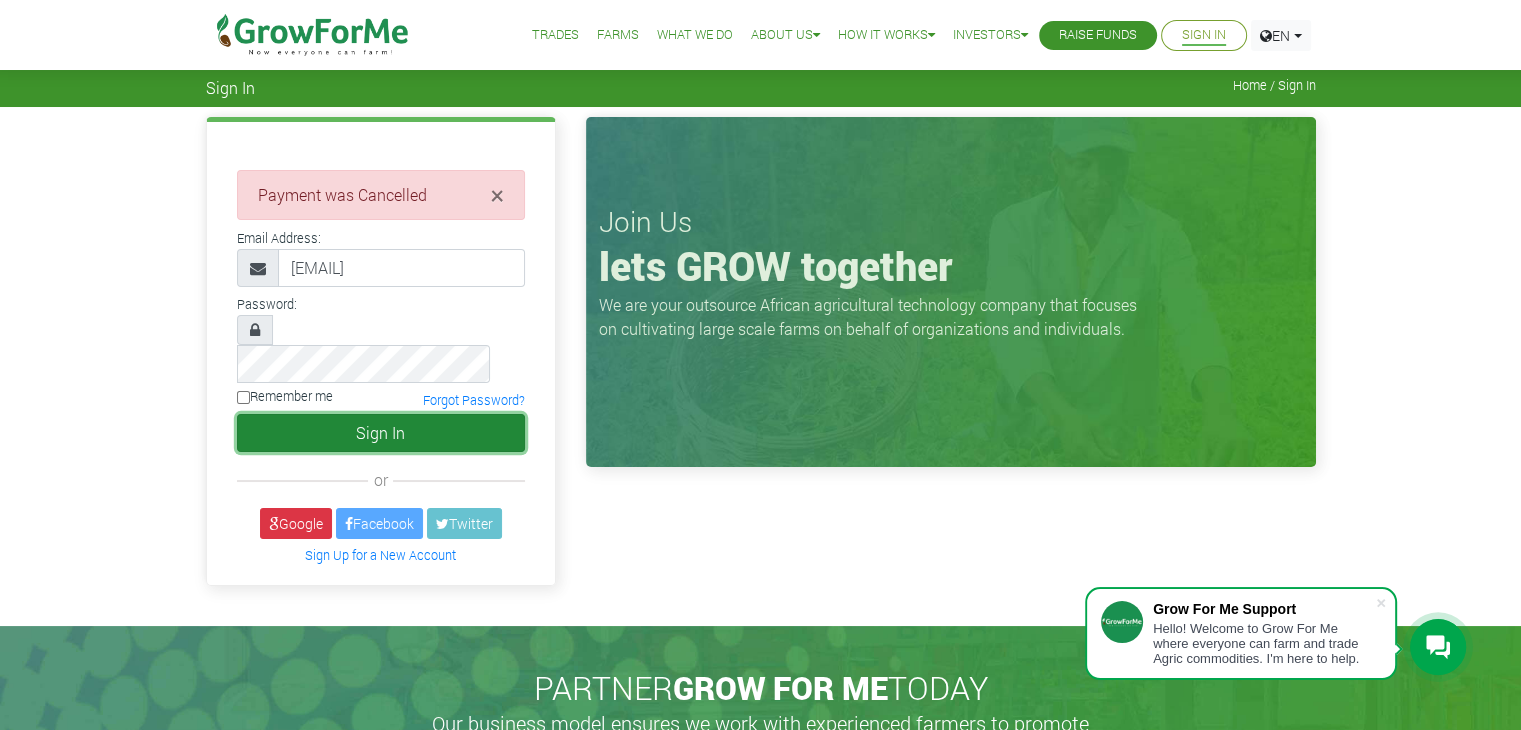 click on "Sign In" at bounding box center [381, 433] 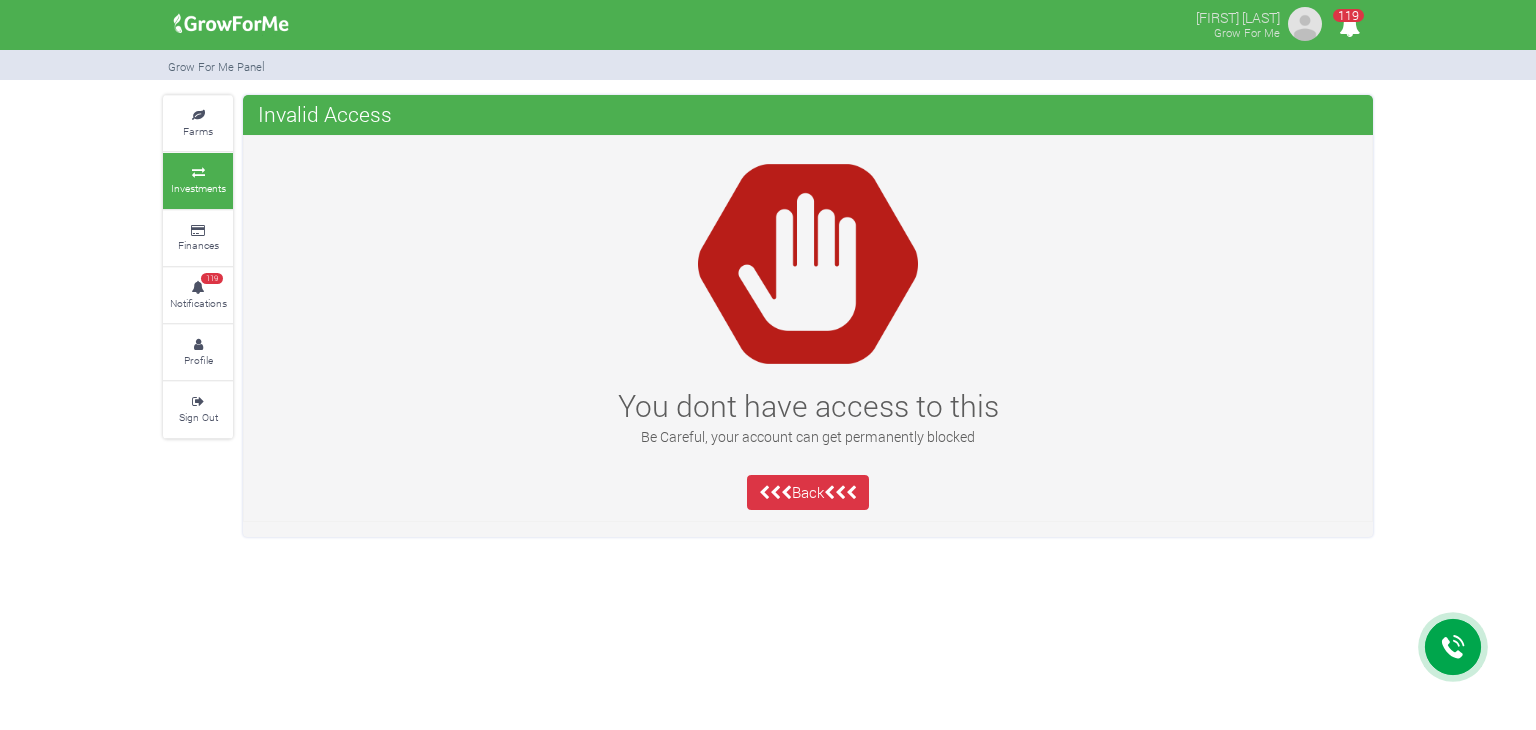 scroll, scrollTop: 0, scrollLeft: 0, axis: both 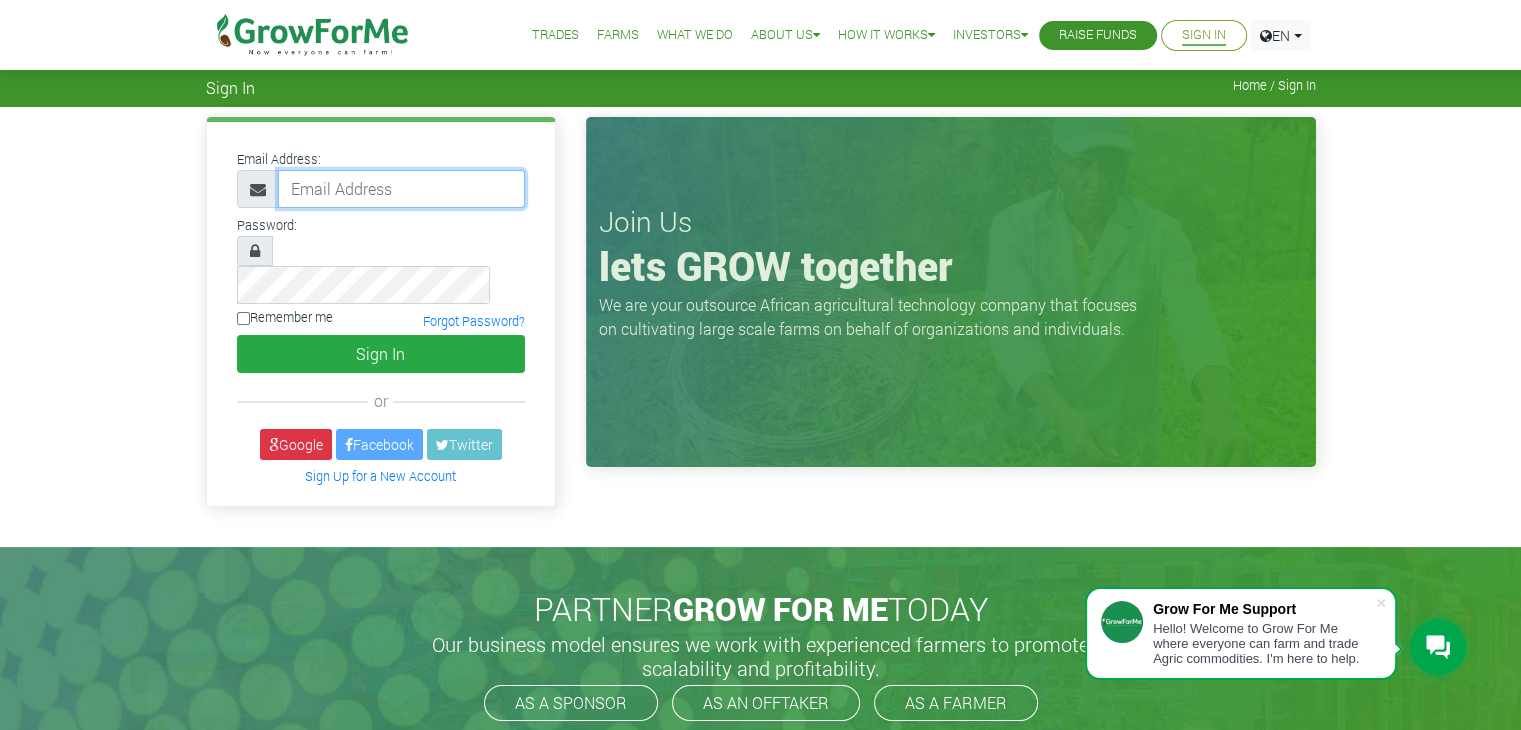 type on "linda@growforme.com" 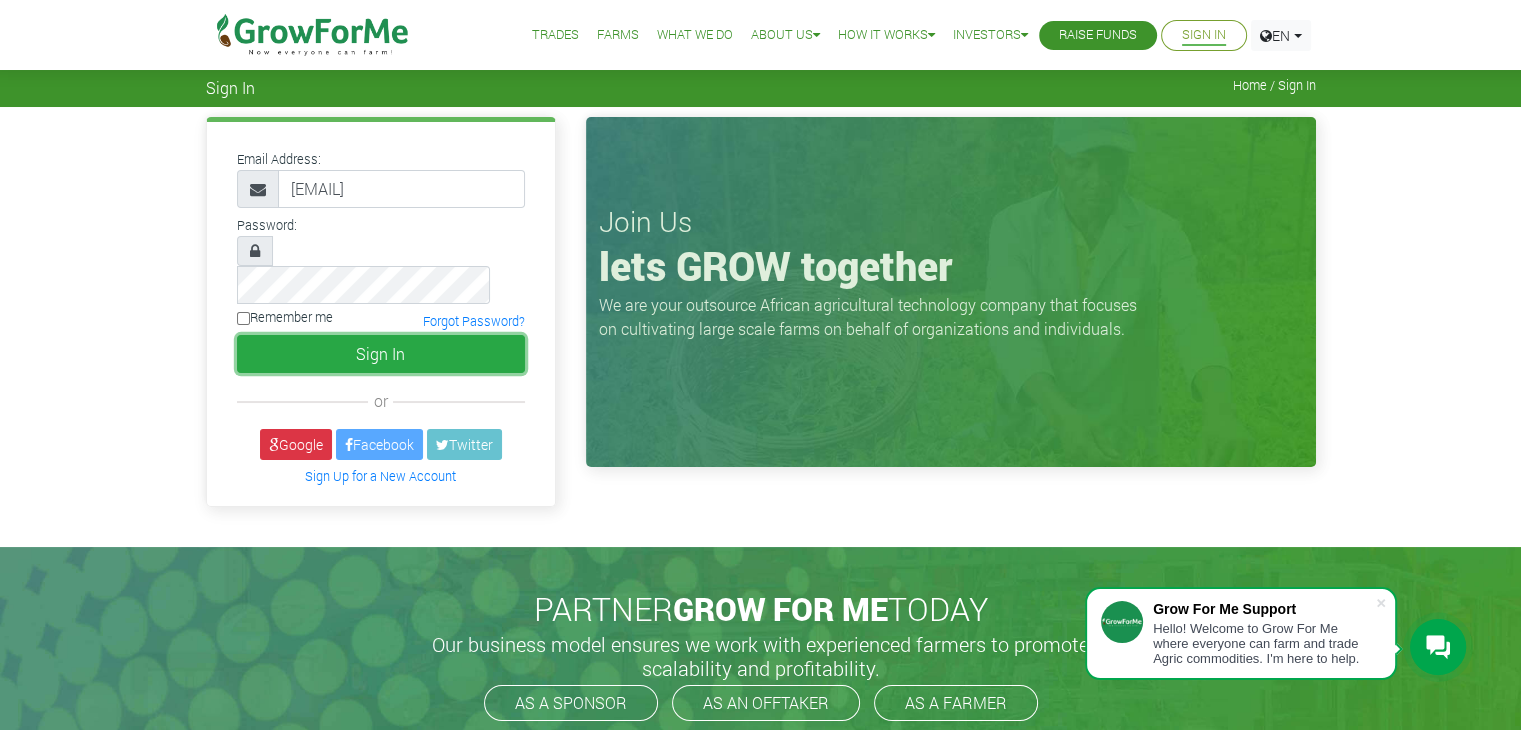 click on "Sign In" at bounding box center (381, 354) 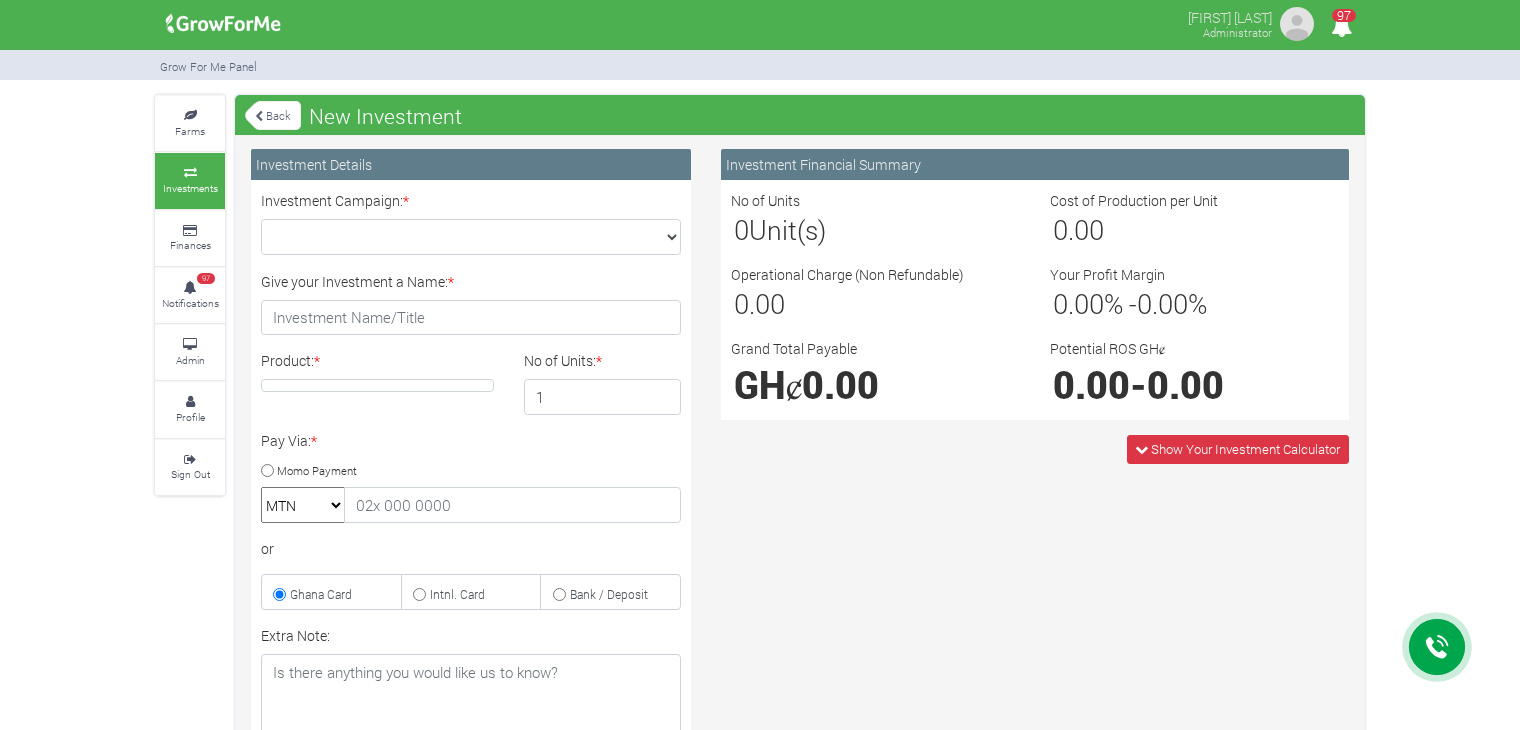 scroll, scrollTop: 0, scrollLeft: 0, axis: both 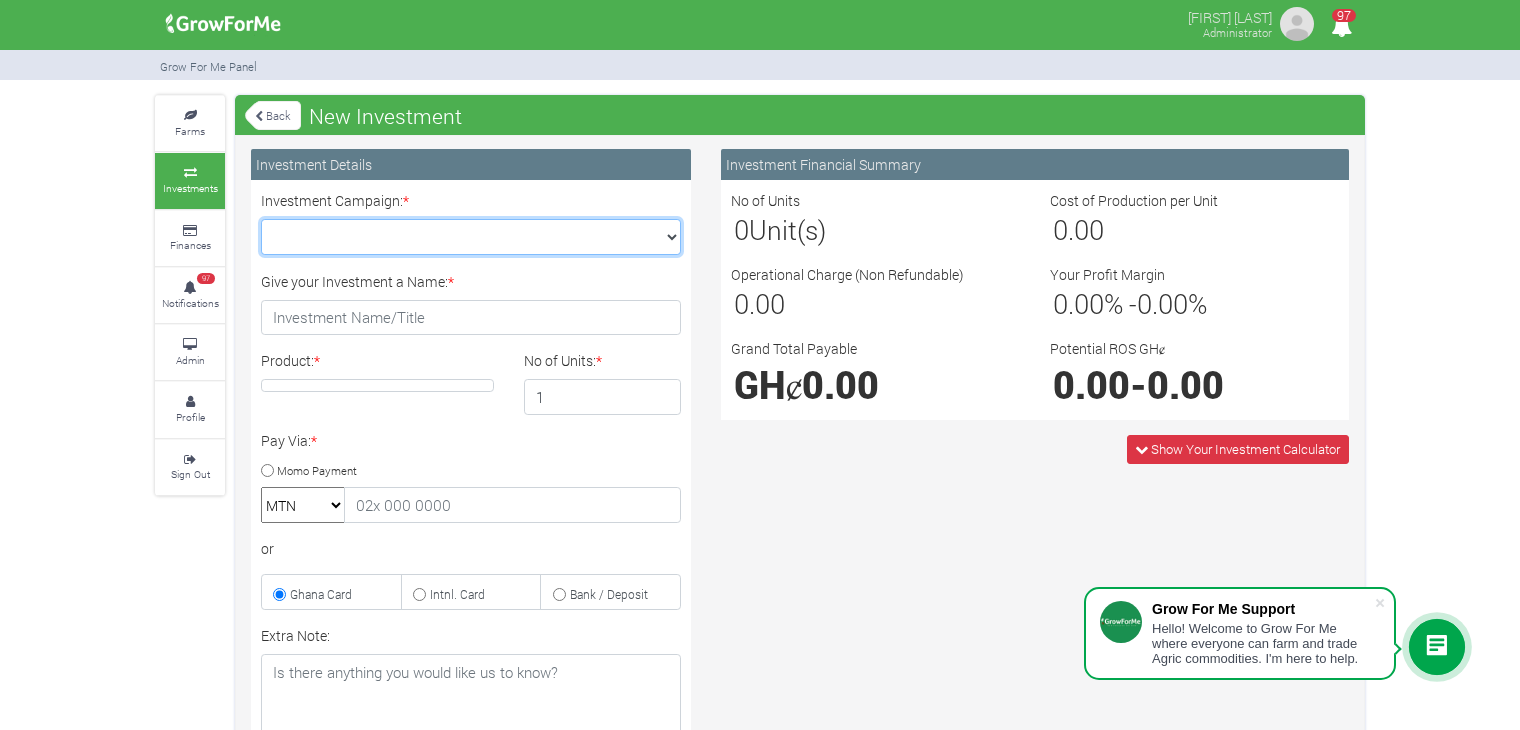 click on "Maize Trade 2025 Q4 (Maize Trade :: 01st Oct 2025 - 31st Mar 2026)
Soybean Trade 2025 Q4 (Soybean Trade :: 01st Oct 2025 - 31st Mar 2026)
Machinery Fund (10 Yrs) (Machinery :: 01st Jun 2025 - 01st Jun 2035)
Cashew Trade 2025 Q4 ( :: 01st Oct 2025 - 31st Mar 2026)" at bounding box center (471, 237) 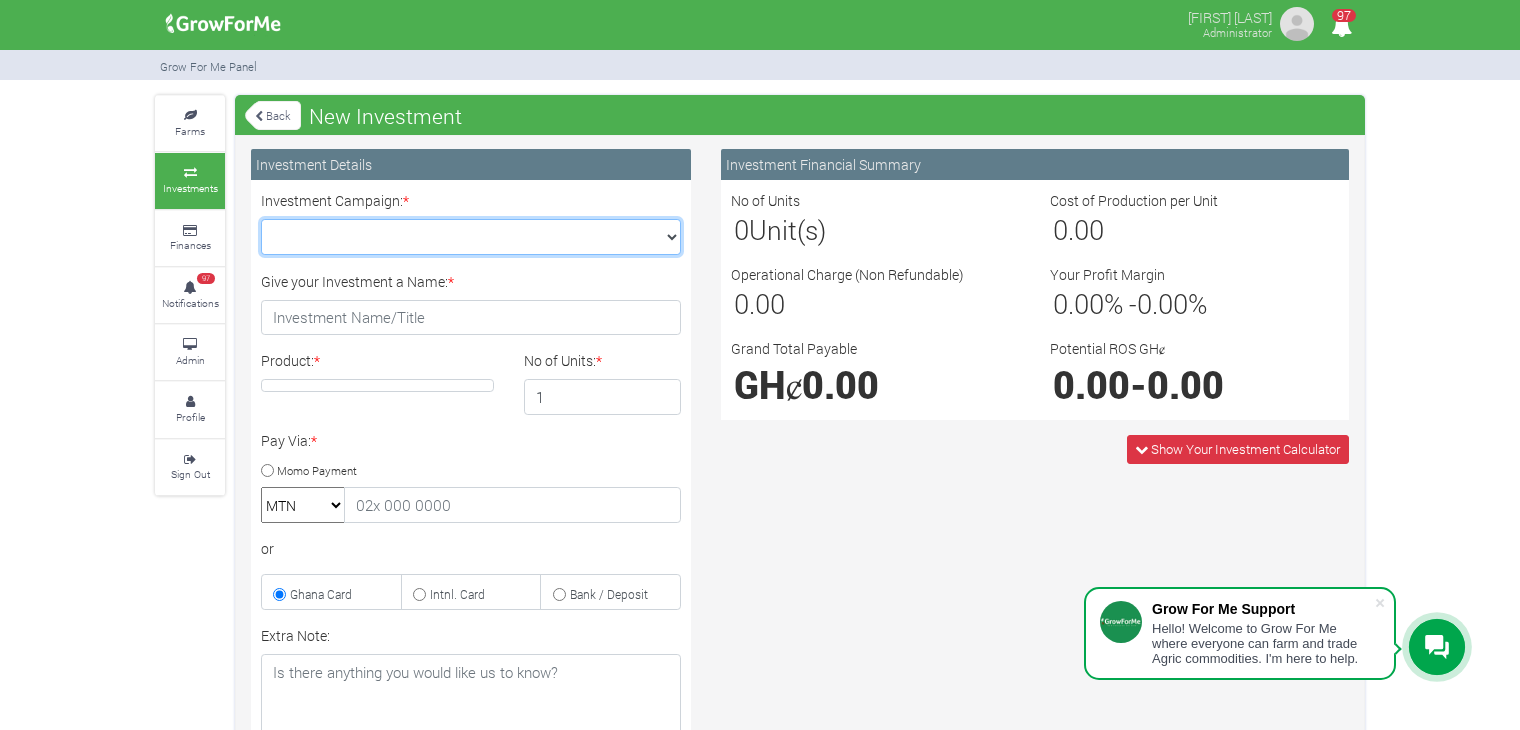 select on "47" 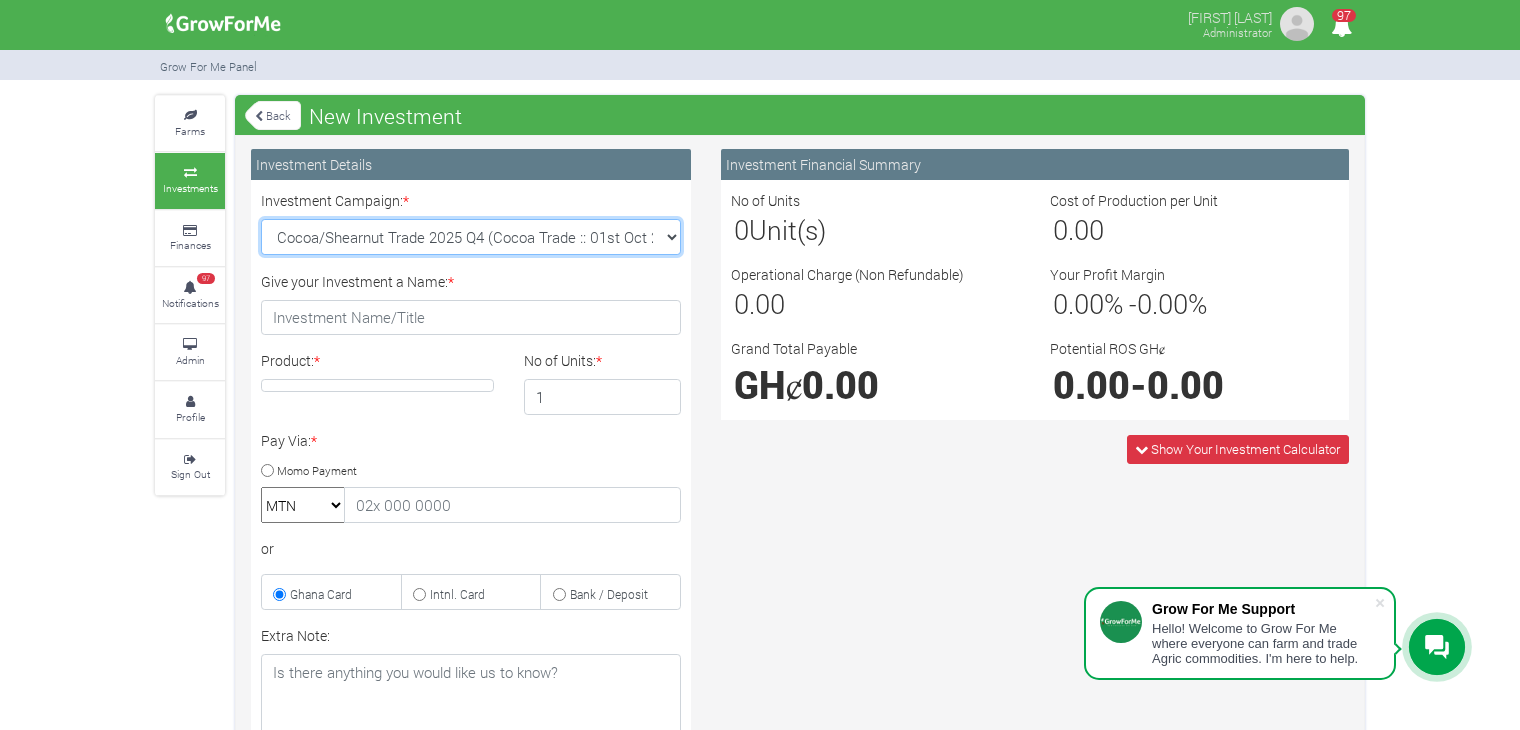 click on "Maize Trade 2025 Q4 (Maize Trade :: 01st Oct 2025 - 31st Mar 2026)
Soybean Trade 2025 Q4 (Soybean Trade :: 01st Oct 2025 - 31st Mar 2026)
Machinery Fund (10 Yrs) (Machinery :: 01st Jun 2025 - 01st Jun 2035)
Cashew Trade 2025 Q4 ( :: 01st Oct 2025 - 31st Mar 2026)" at bounding box center (471, 237) 